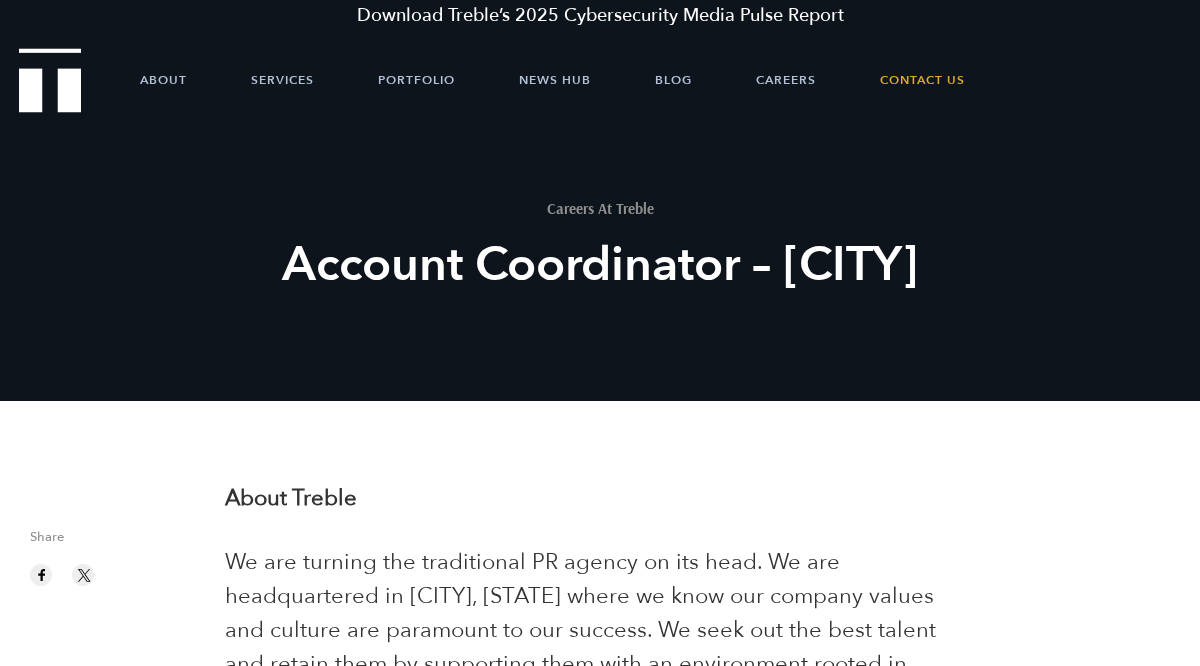 scroll, scrollTop: 0, scrollLeft: 0, axis: both 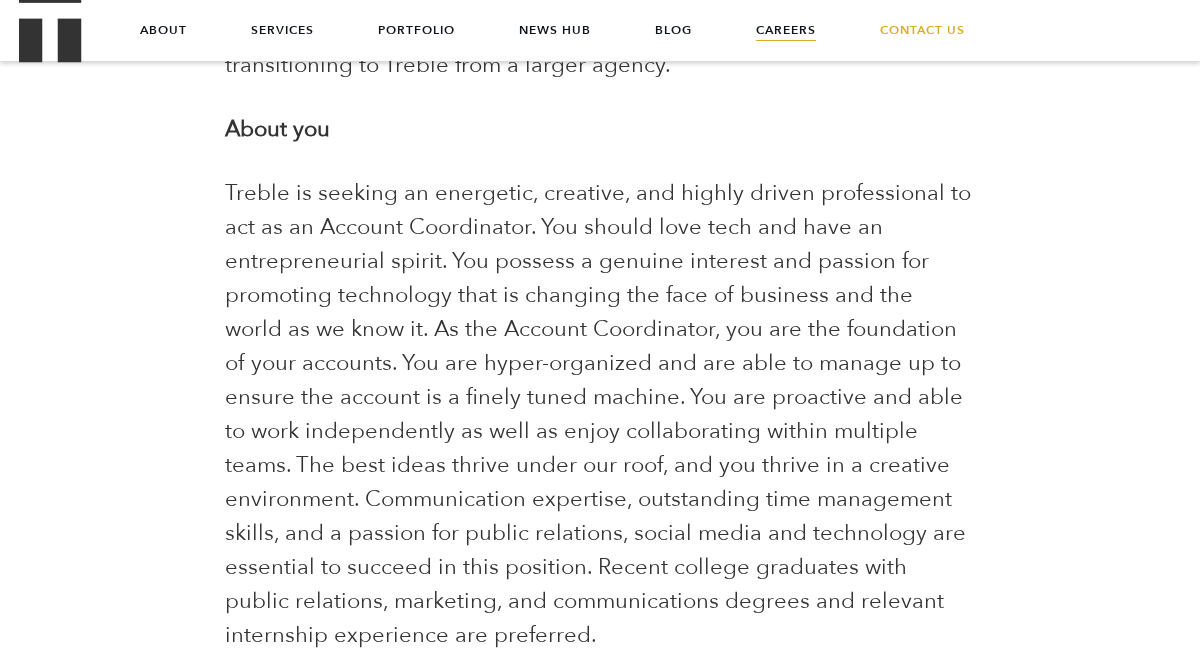 click on "Careers" at bounding box center (786, 30) 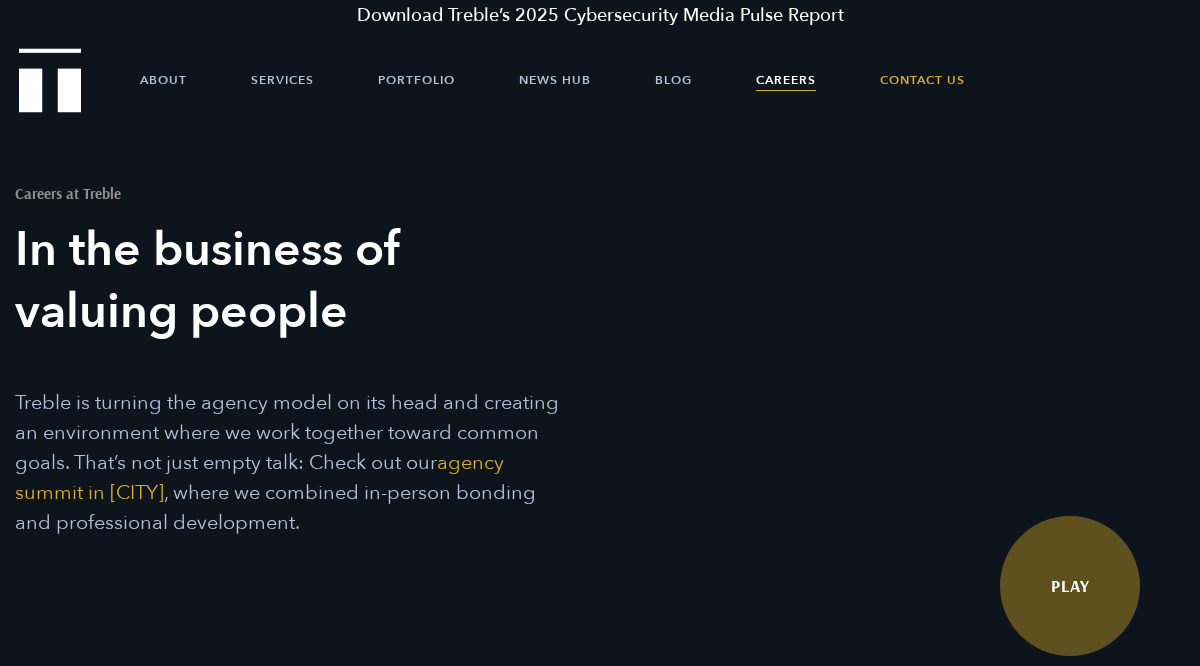 scroll, scrollTop: 0, scrollLeft: 0, axis: both 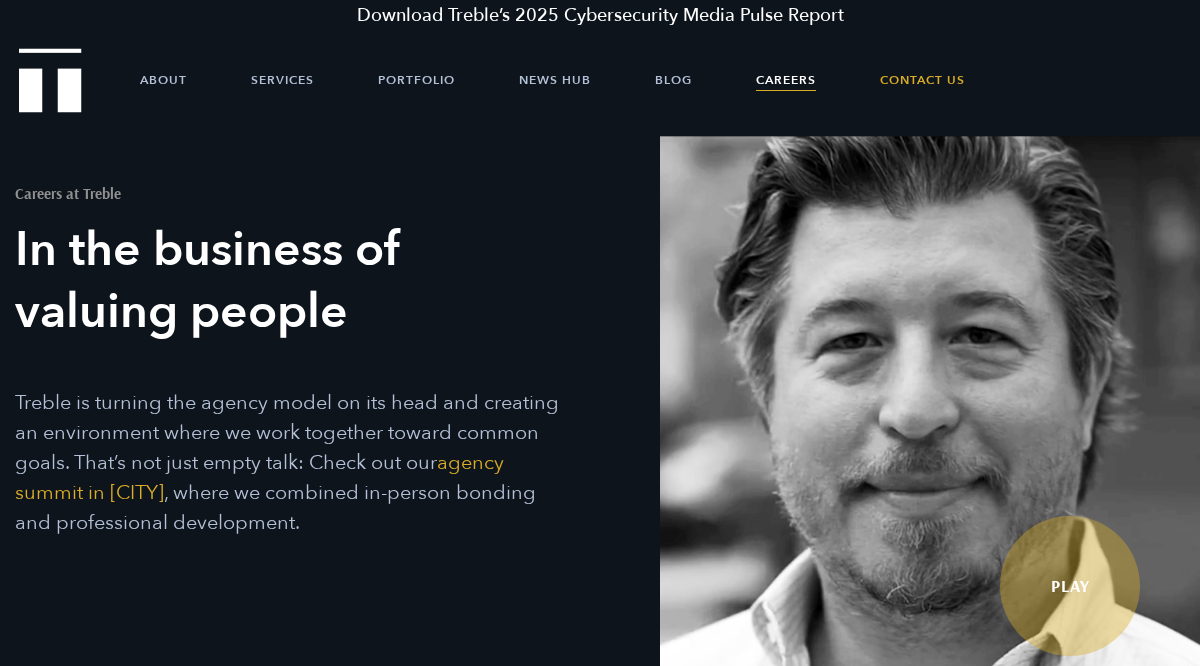 click on "Careers" at bounding box center [786, 80] 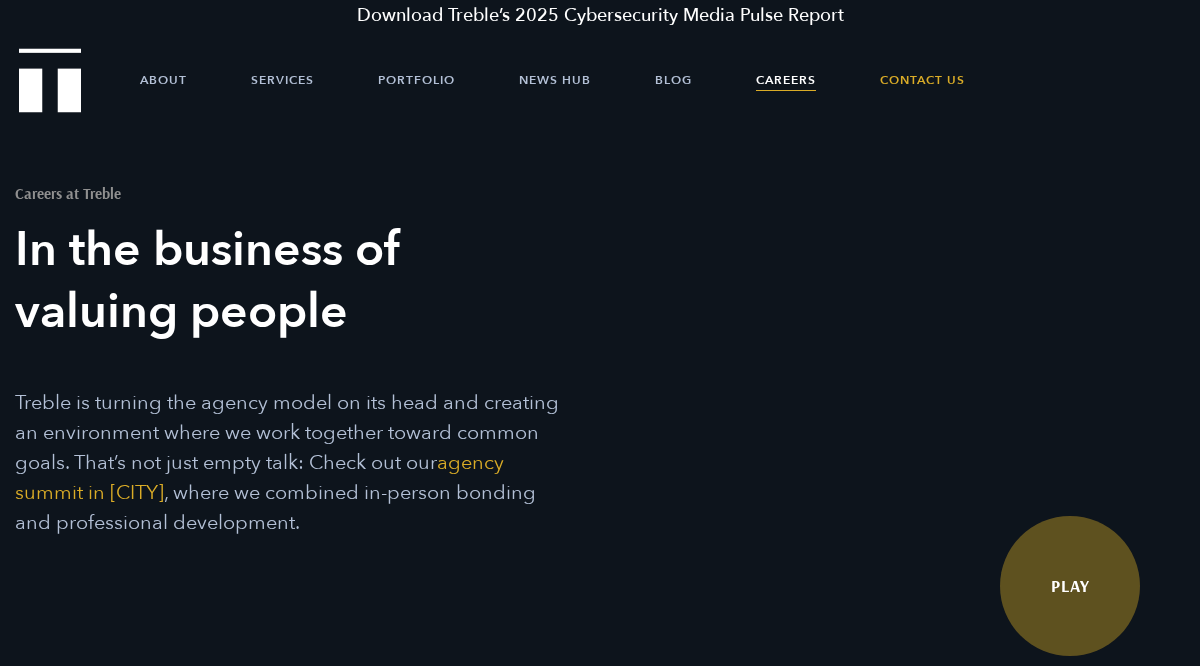 scroll, scrollTop: 0, scrollLeft: 0, axis: both 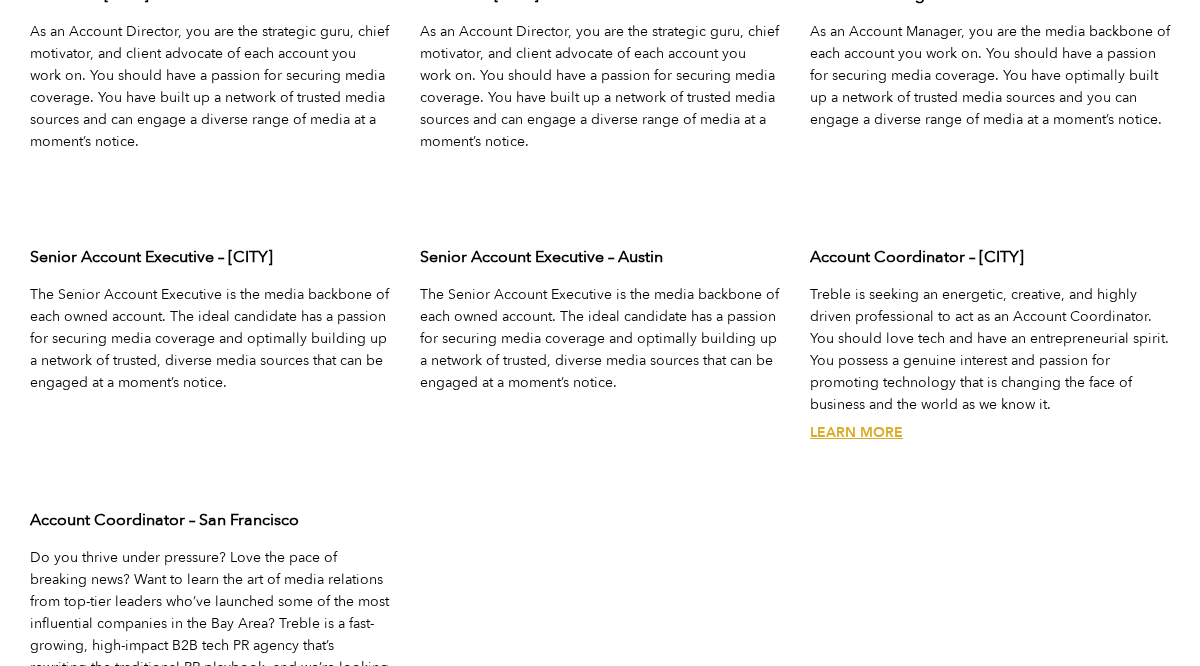click on "Learn More" at bounding box center (856, 432) 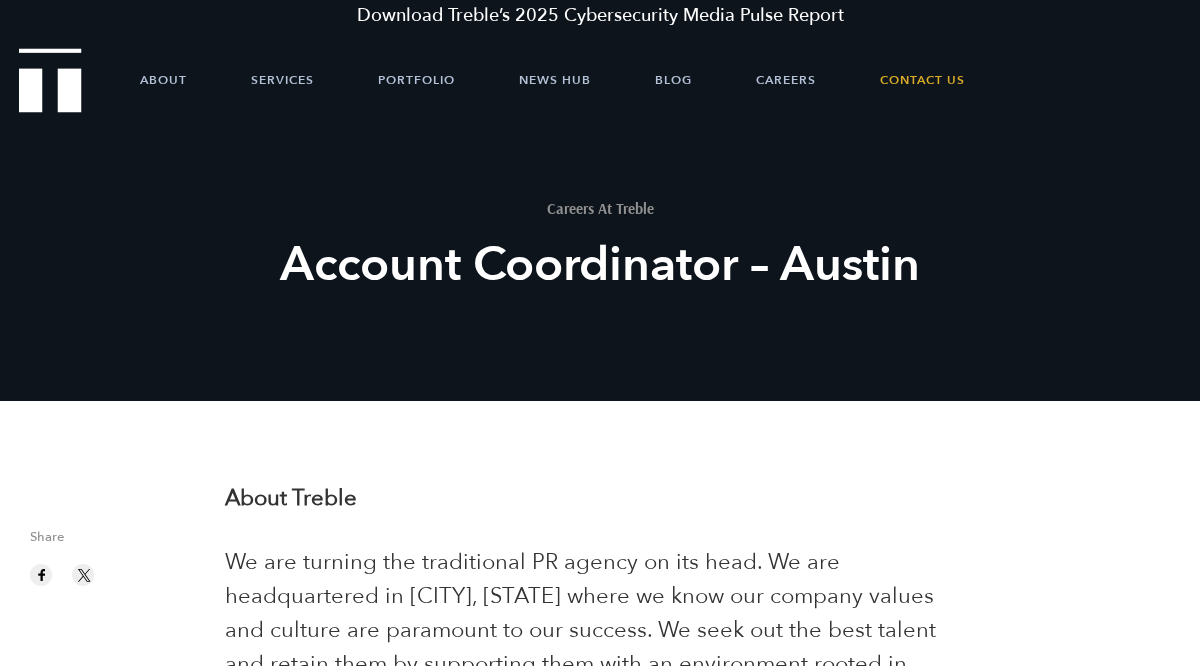 scroll, scrollTop: 0, scrollLeft: 0, axis: both 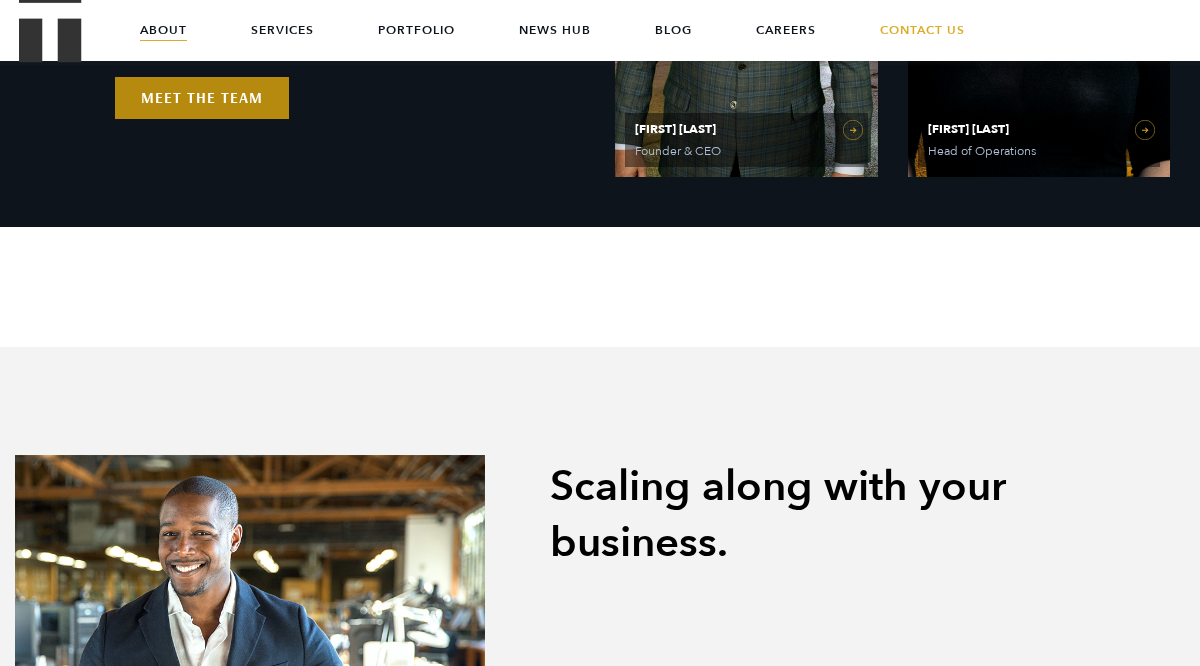 click on "Meet the Team" at bounding box center (202, 98) 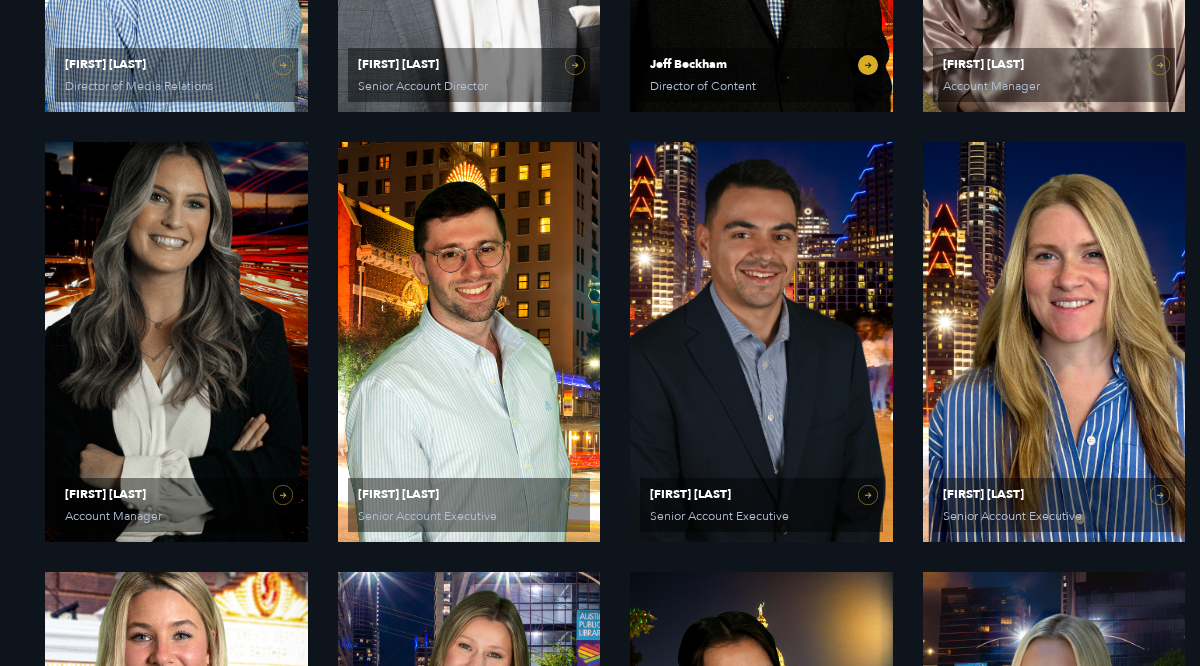 scroll, scrollTop: 1760, scrollLeft: 0, axis: vertical 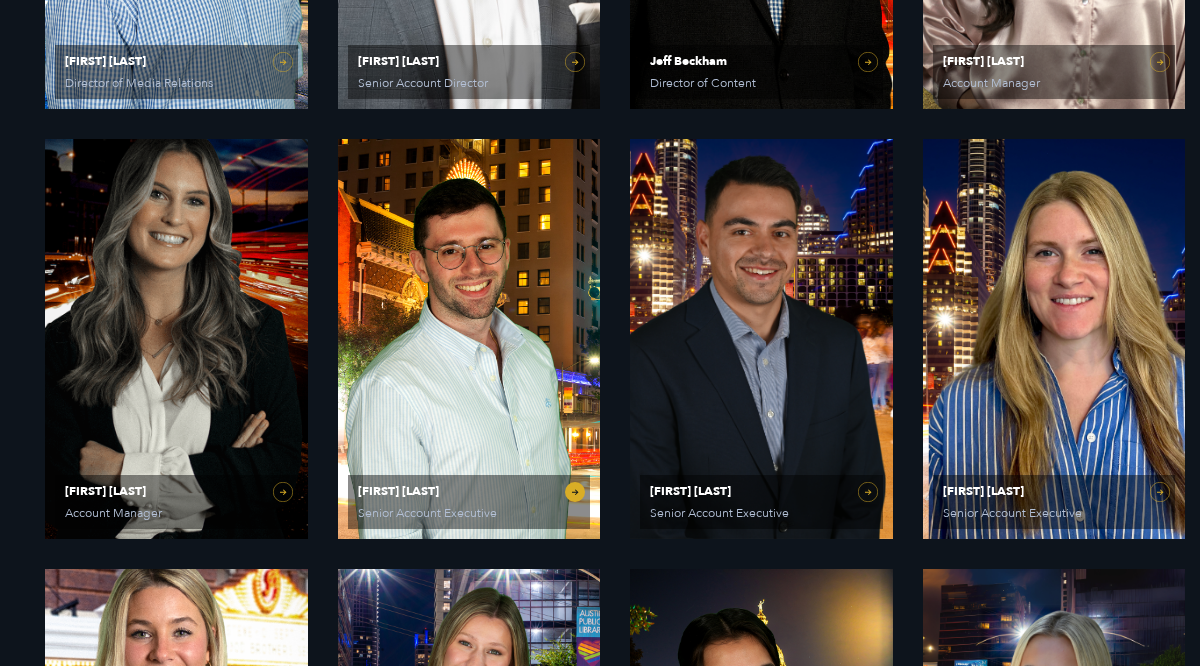 click on "[FIRST] [LAST] Senior Account Executive" at bounding box center (469, 502) 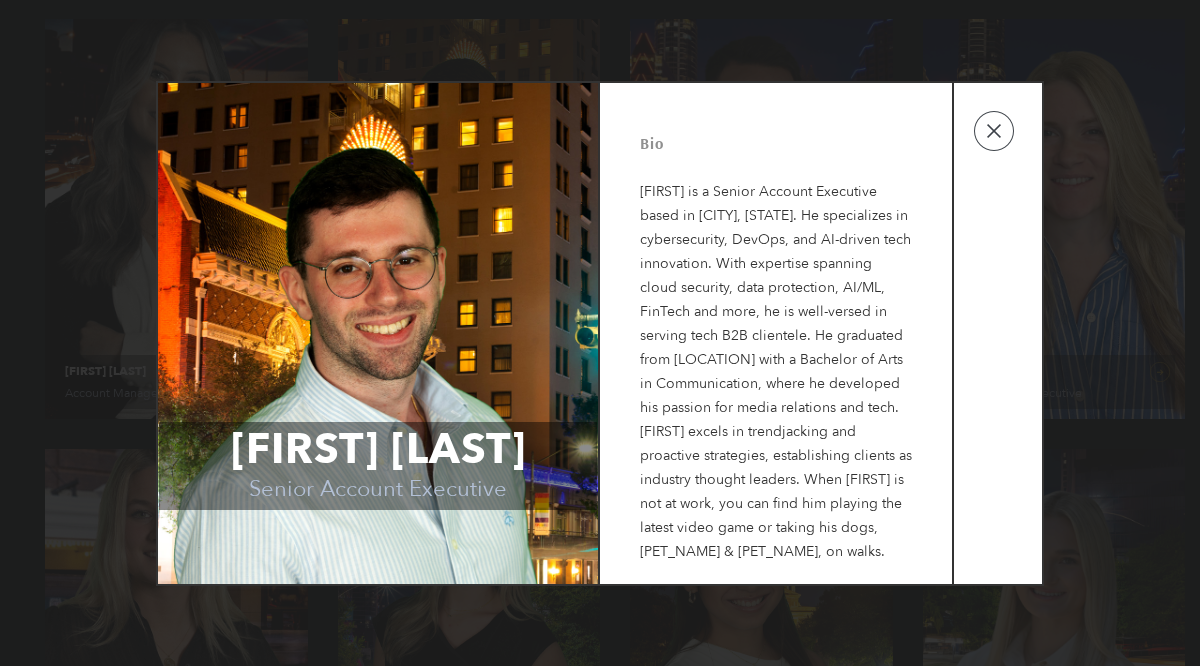 scroll, scrollTop: 1882, scrollLeft: 0, axis: vertical 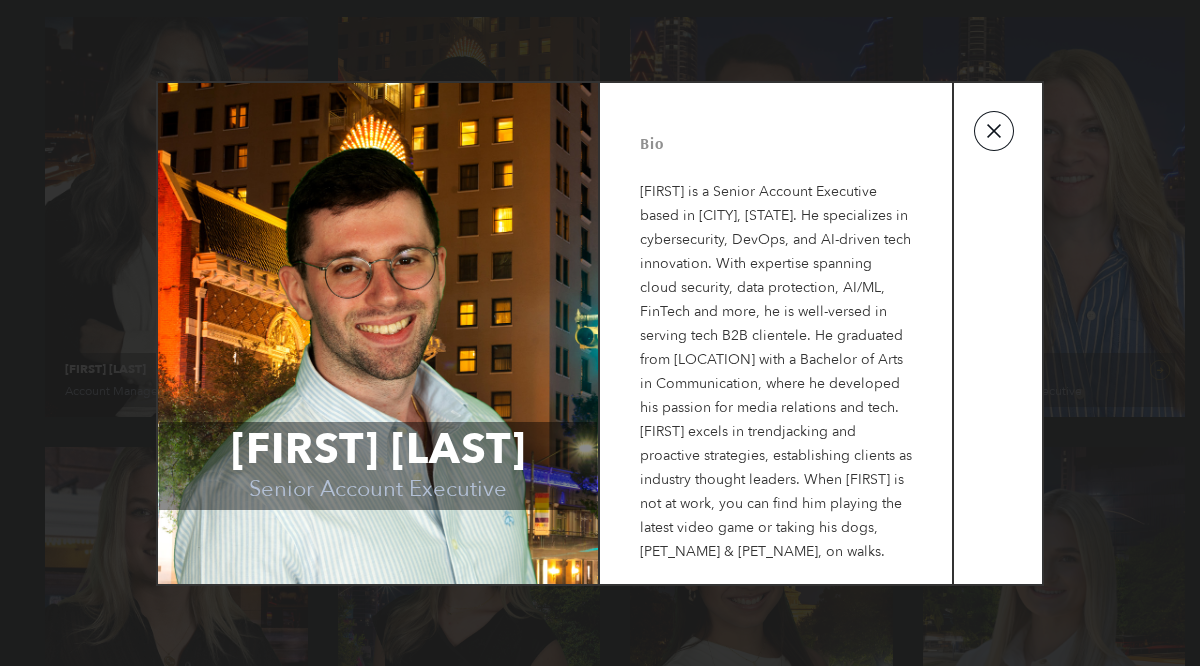 click at bounding box center (994, 131) 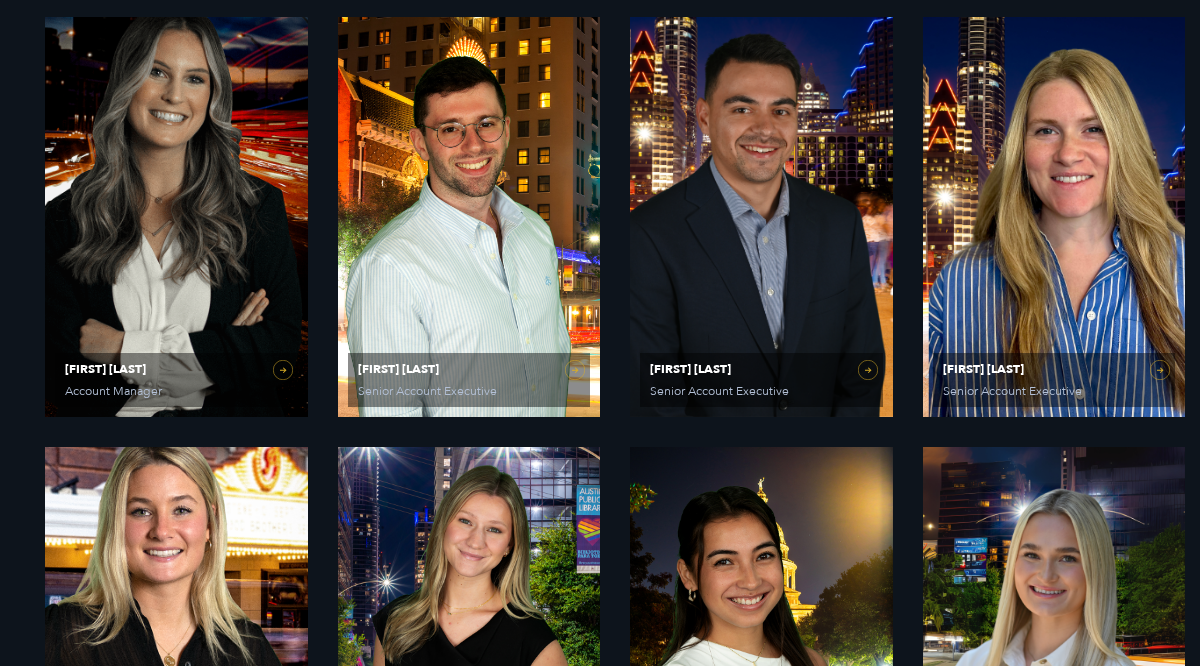 click on "PR Experts & Media Specialists
Handpicked to win. Our team of former executives, journalists and strategists stretches from Silicon Valley to Austin and beyond.
Meet the Team" at bounding box center [350, 217] 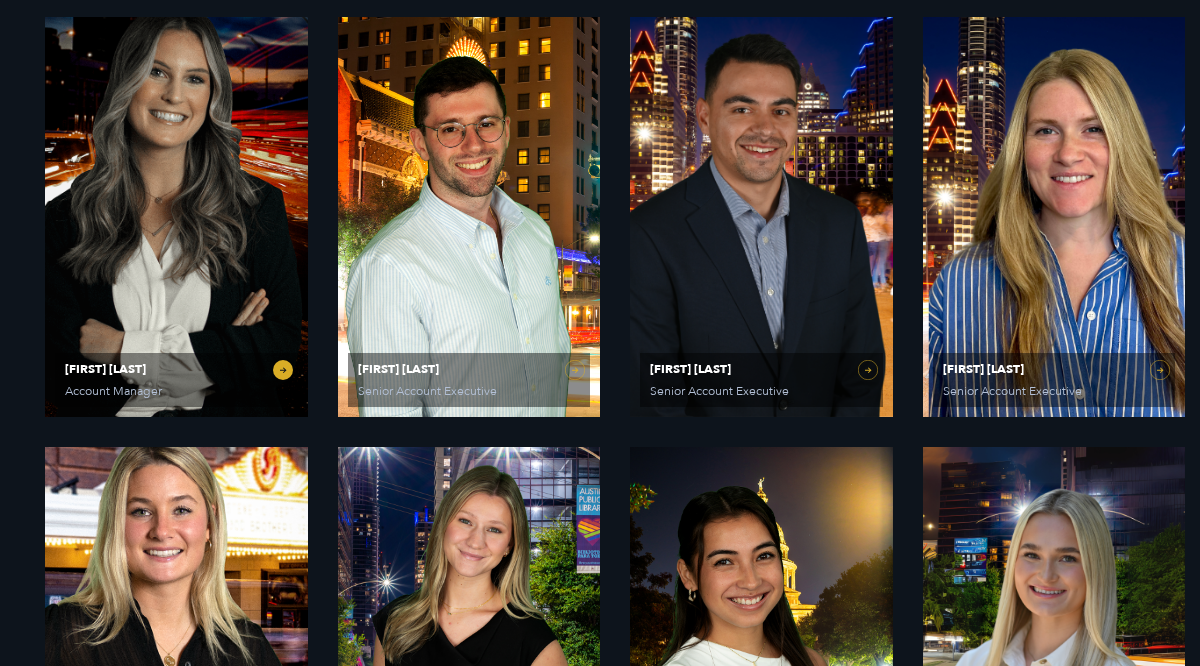click on "[LAST] Account Manager" at bounding box center (176, 217) 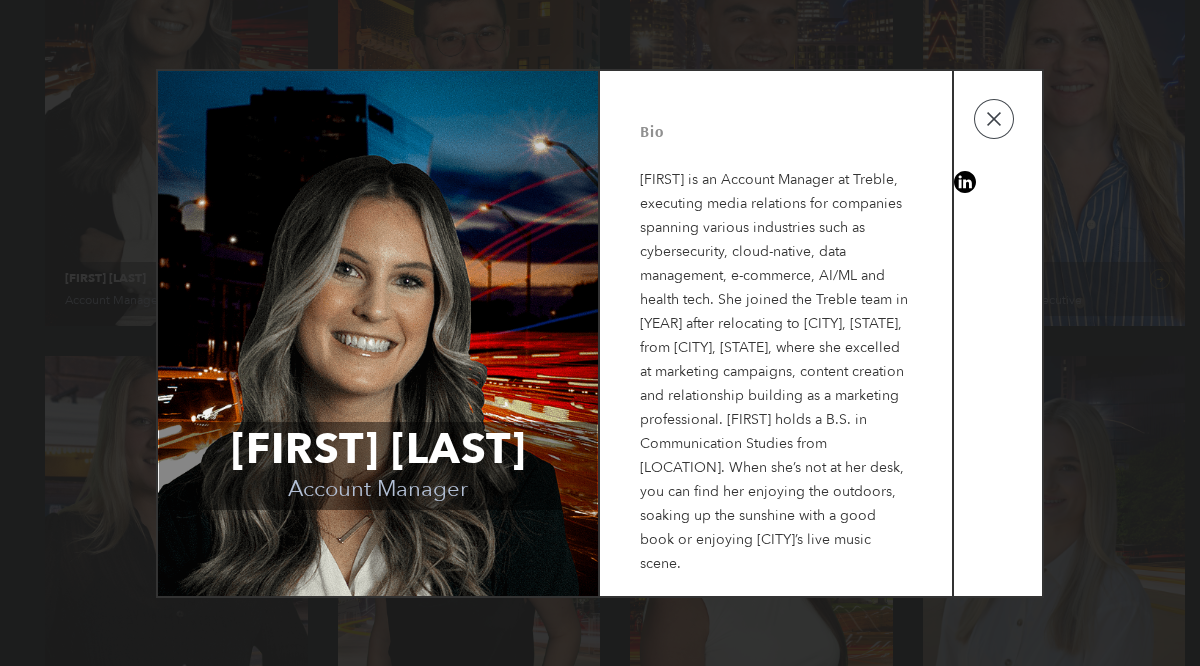 scroll, scrollTop: 1976, scrollLeft: 0, axis: vertical 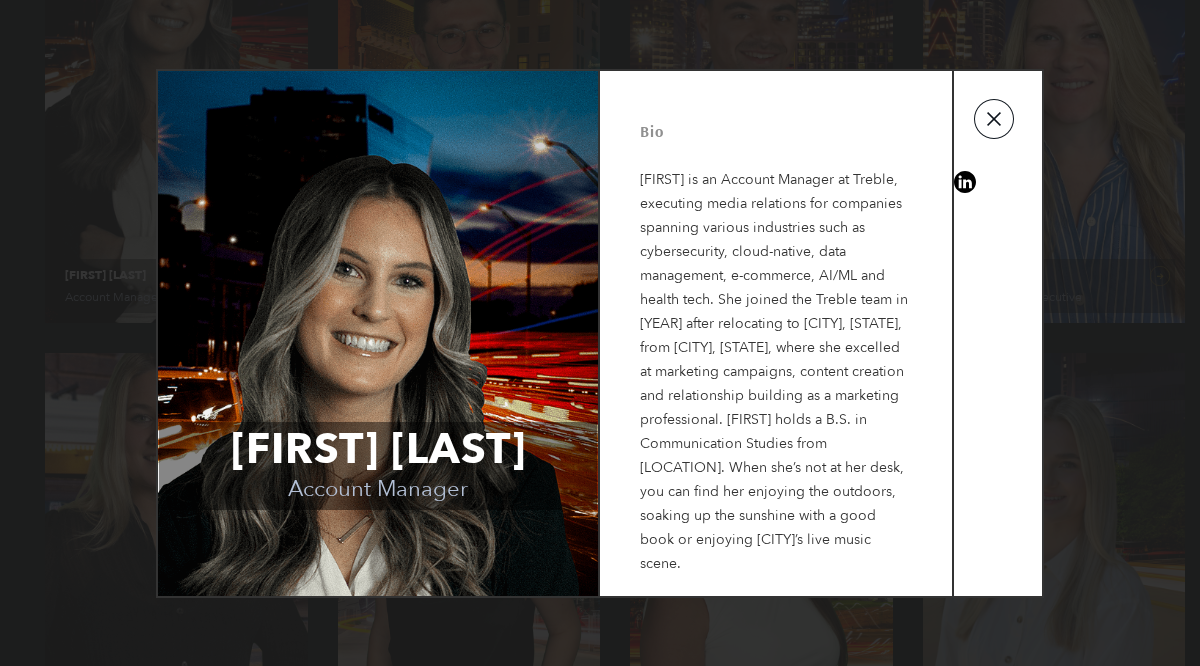click at bounding box center [994, 119] 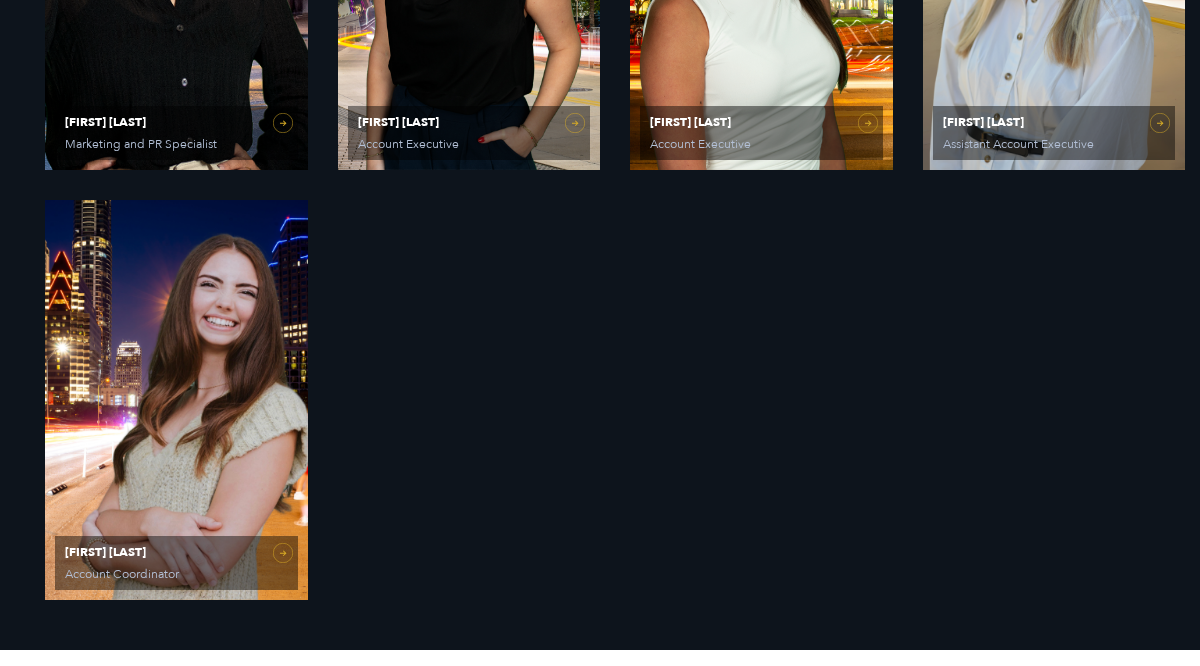 scroll, scrollTop: 2594, scrollLeft: 0, axis: vertical 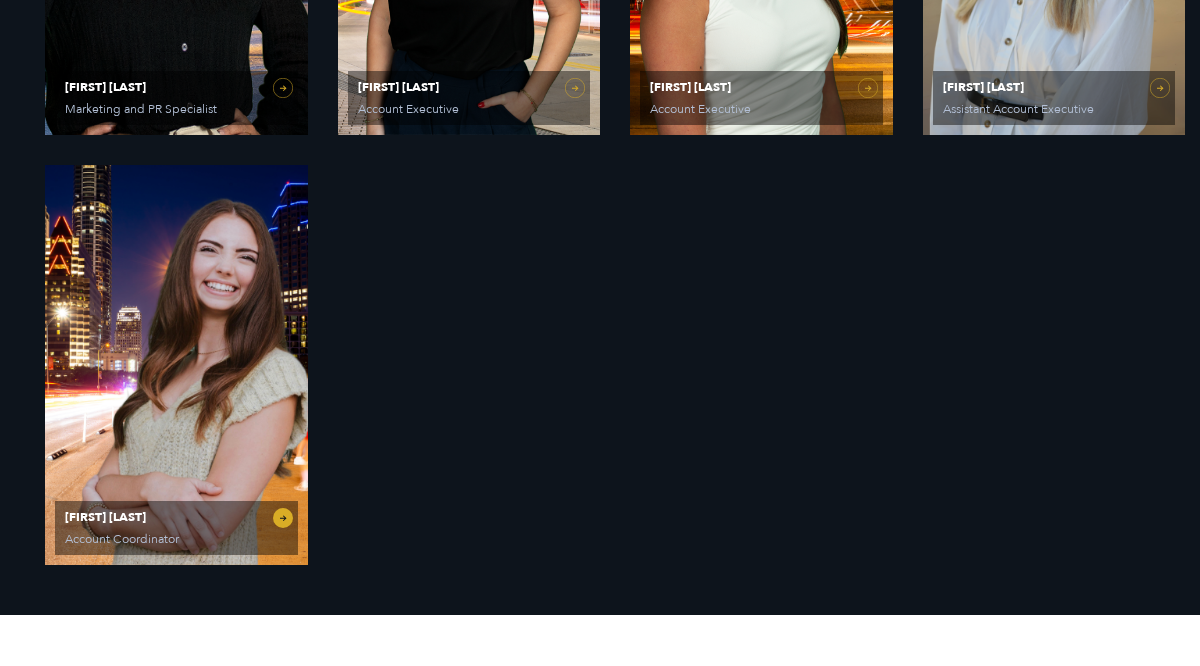 click on "[FIRST] [LAST] Account Coordinator" at bounding box center [176, 365] 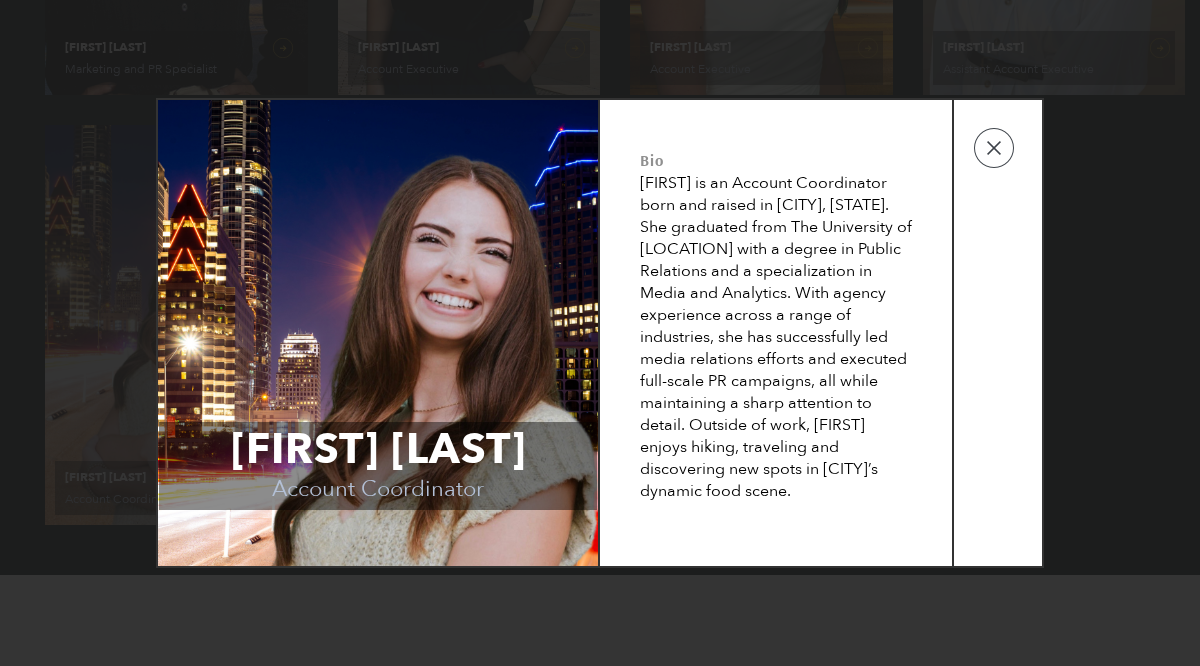 scroll, scrollTop: 2638, scrollLeft: 0, axis: vertical 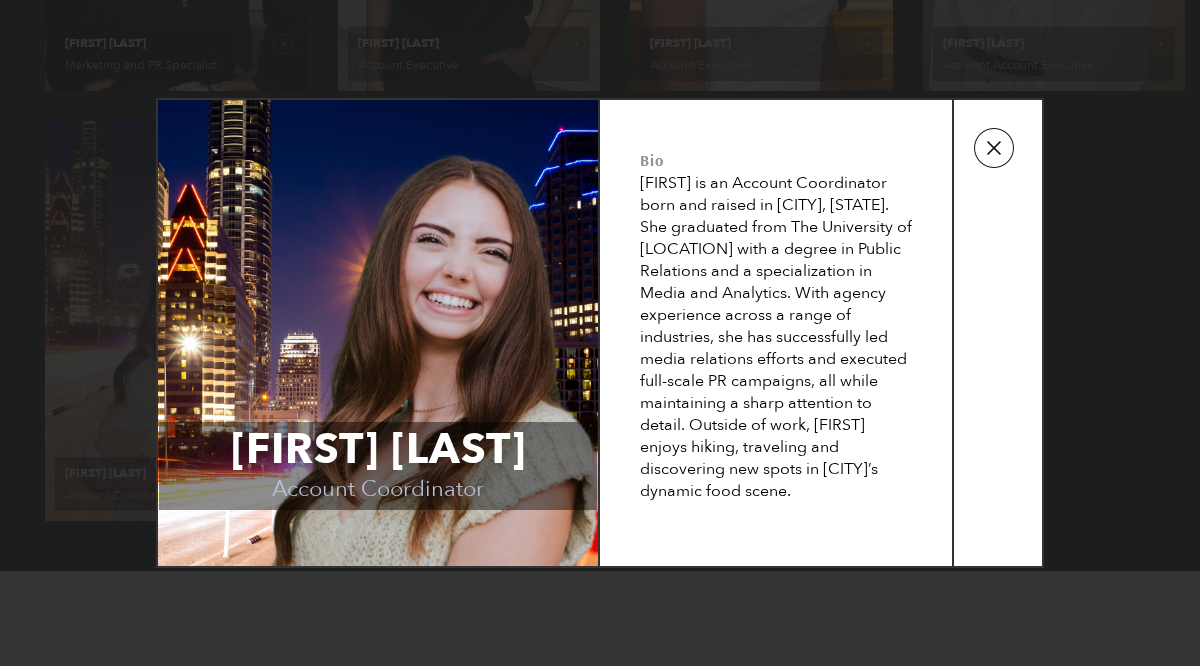 click at bounding box center (994, 148) 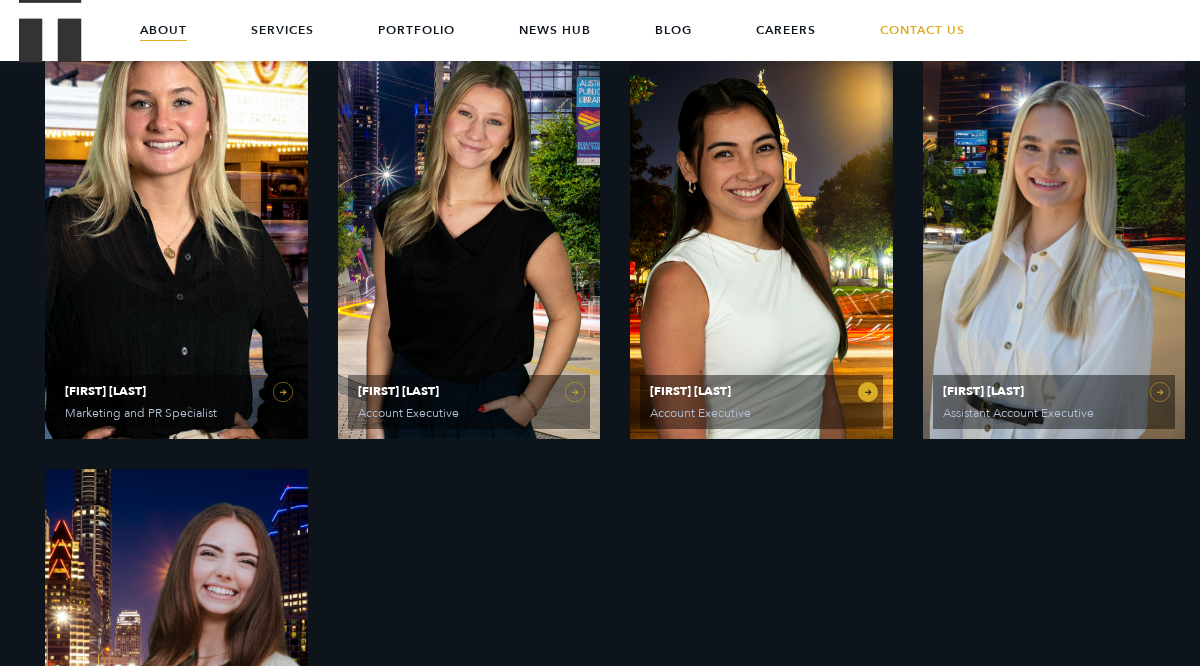 scroll, scrollTop: 2288, scrollLeft: 0, axis: vertical 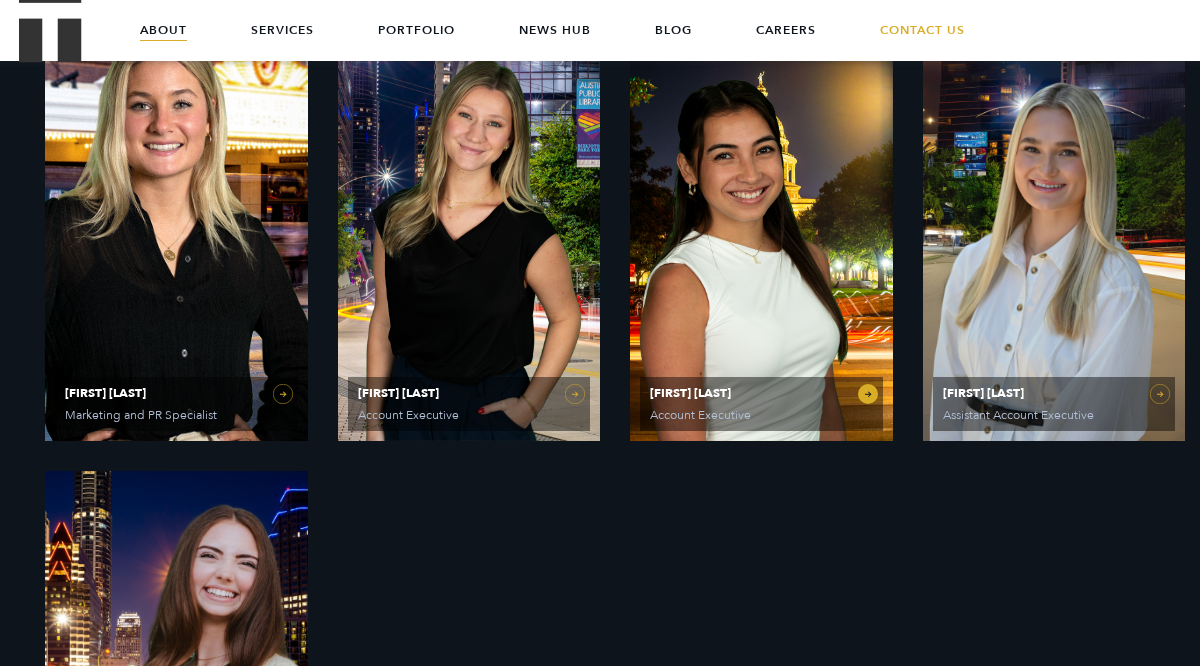 click on "[FIRST] [LAST] Account Executive" at bounding box center (761, 241) 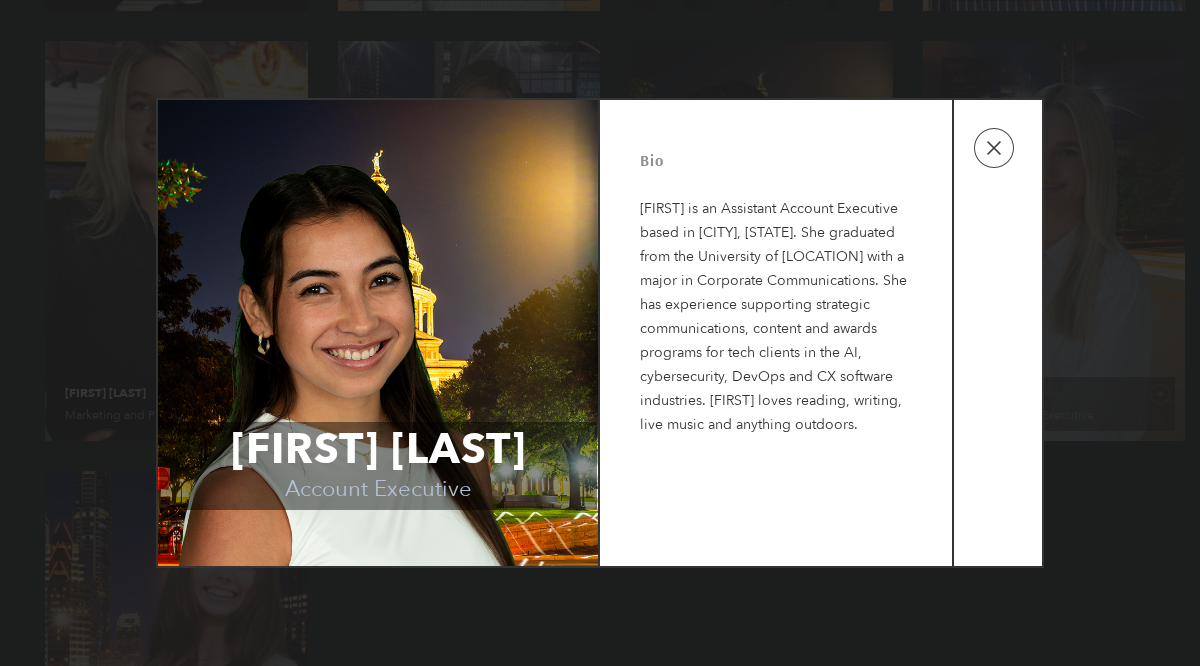 scroll, scrollTop: 2292, scrollLeft: 0, axis: vertical 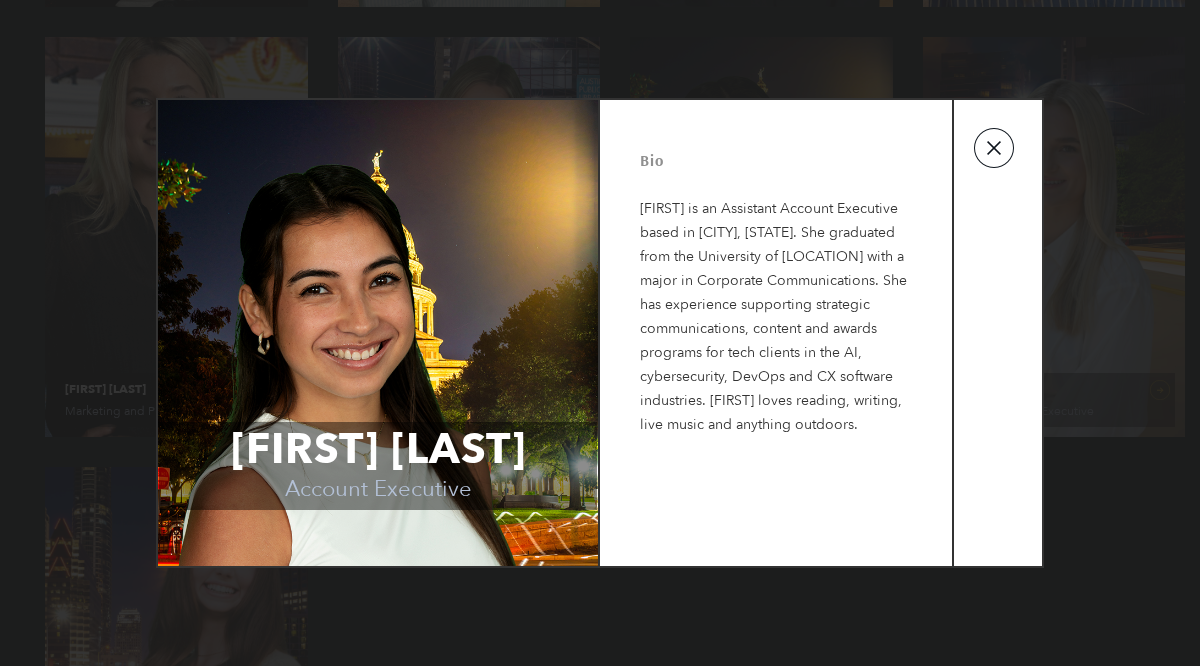 click at bounding box center (994, 148) 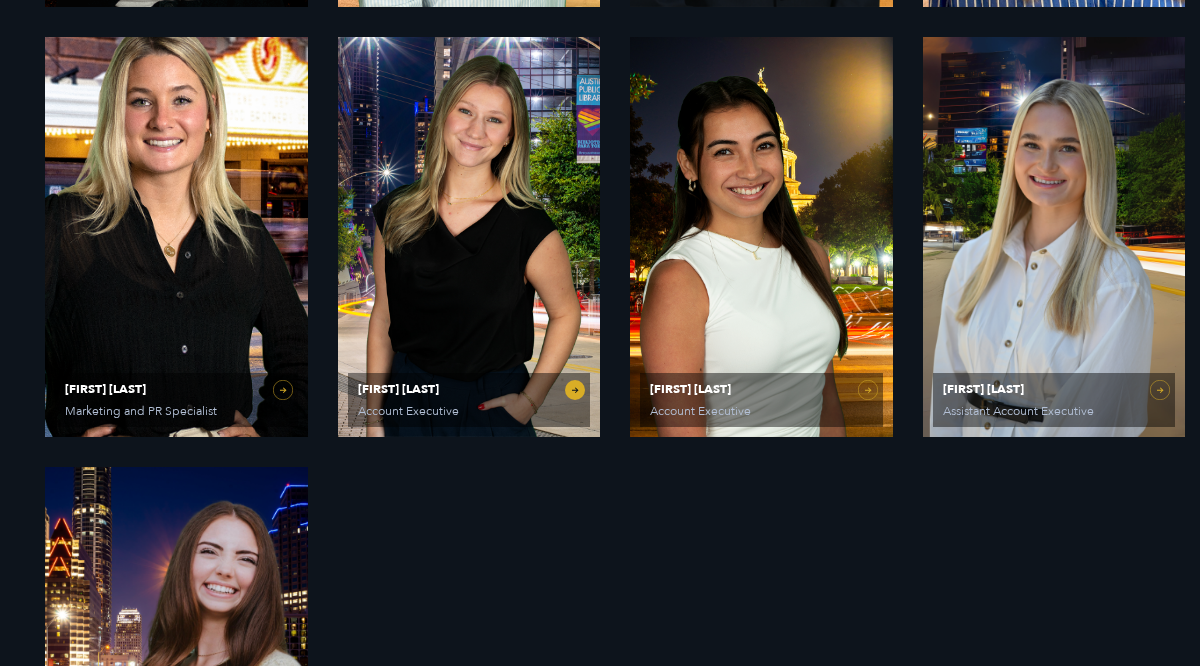 click on "[FIRST] [LAST] Account Executive" at bounding box center (469, 237) 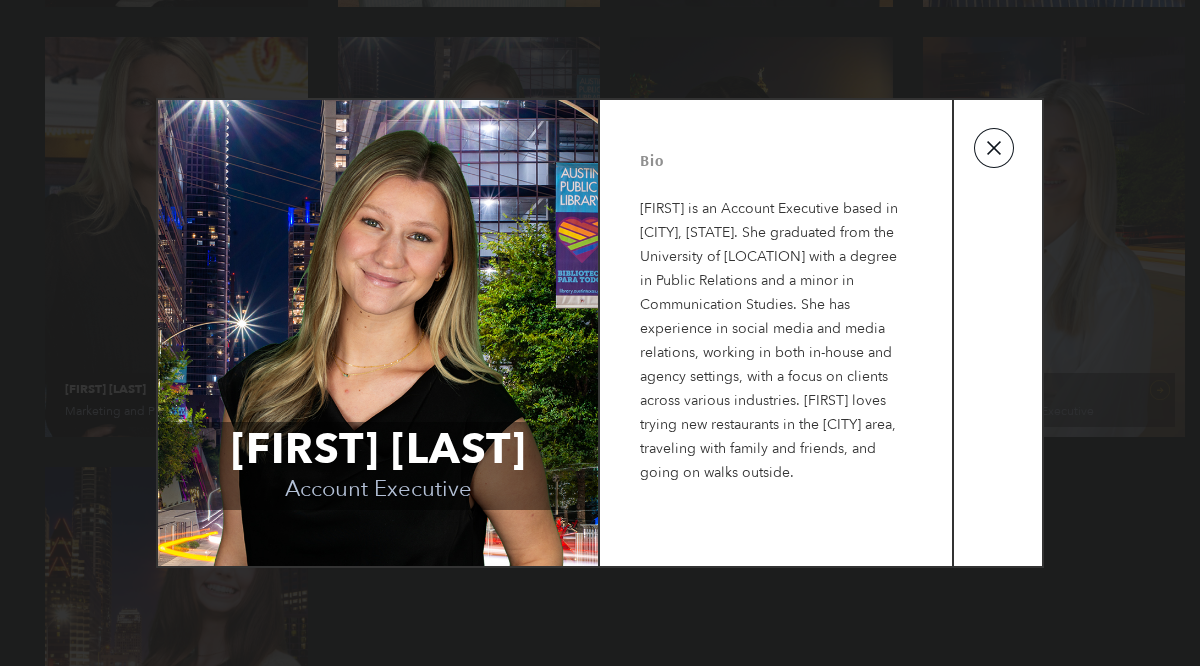 click at bounding box center [994, 148] 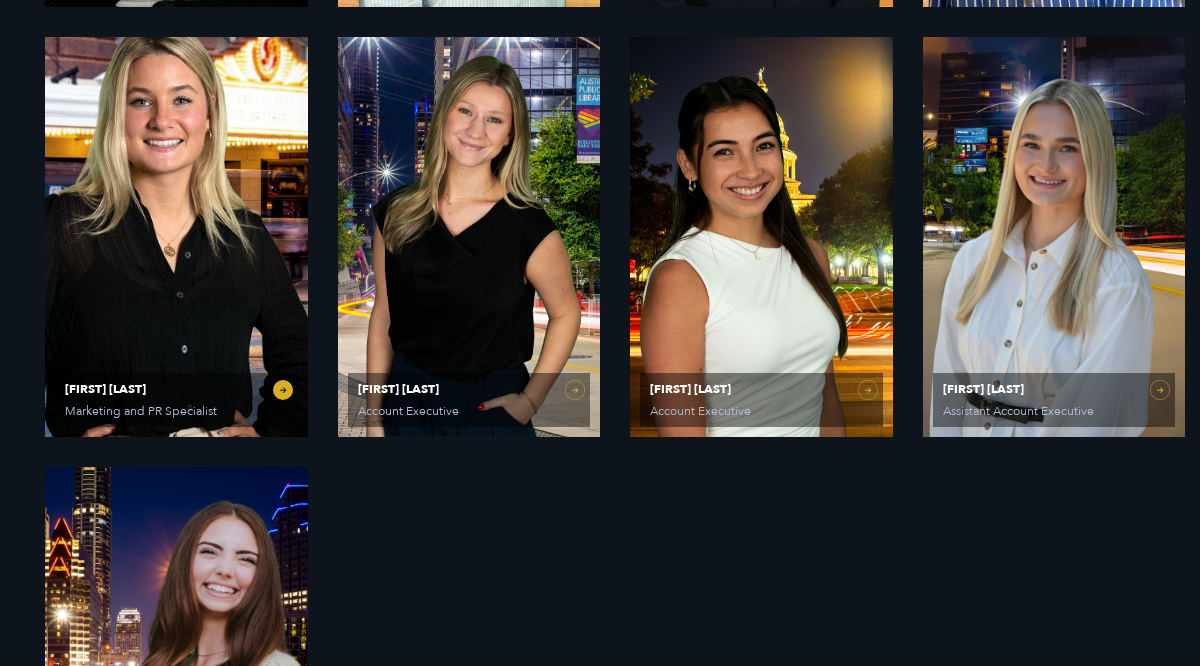 click on "[FIRST] [LAST] Marketing and PR Specialist" at bounding box center [176, 237] 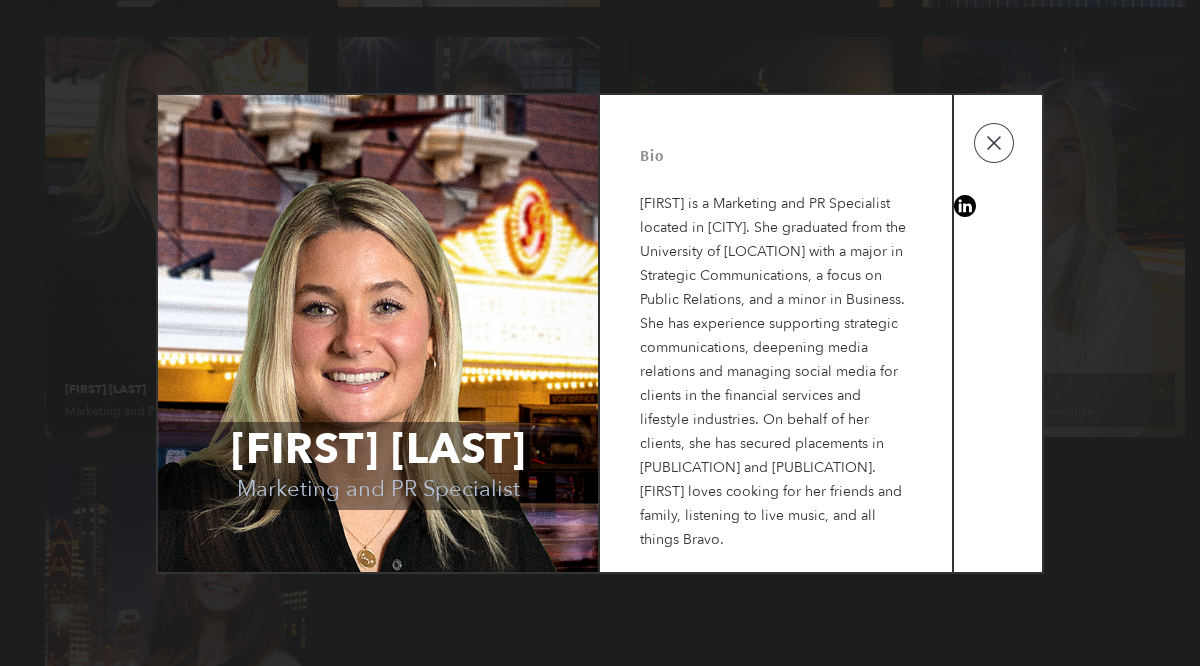 scroll, scrollTop: 2339, scrollLeft: 0, axis: vertical 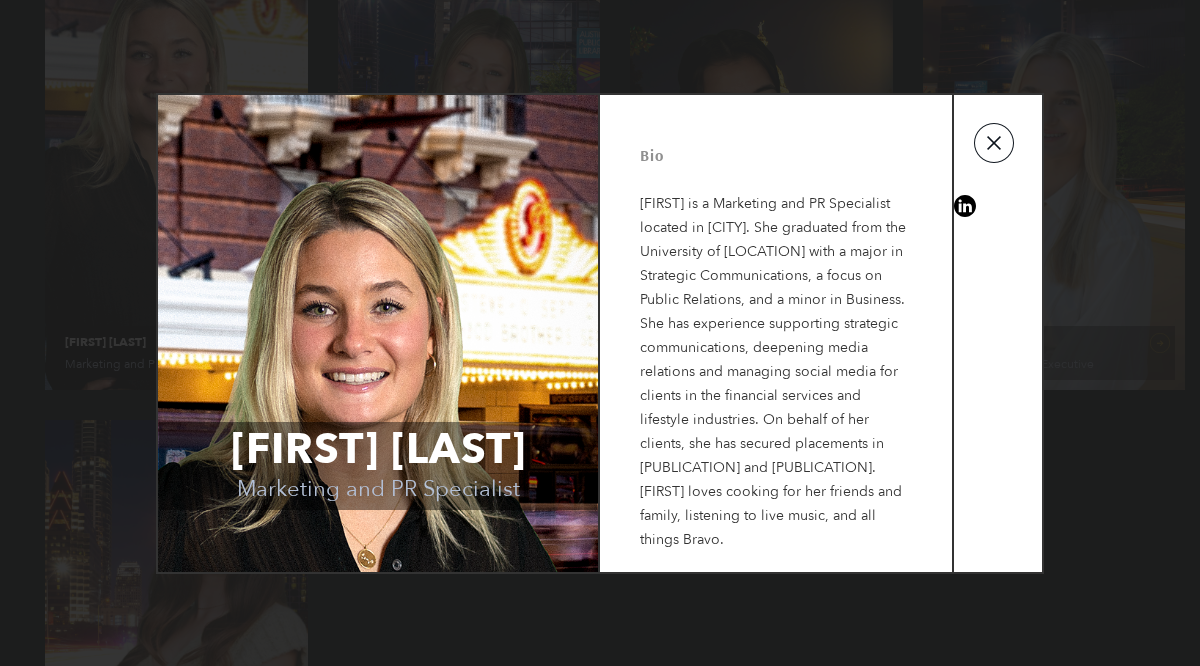 click at bounding box center [994, 143] 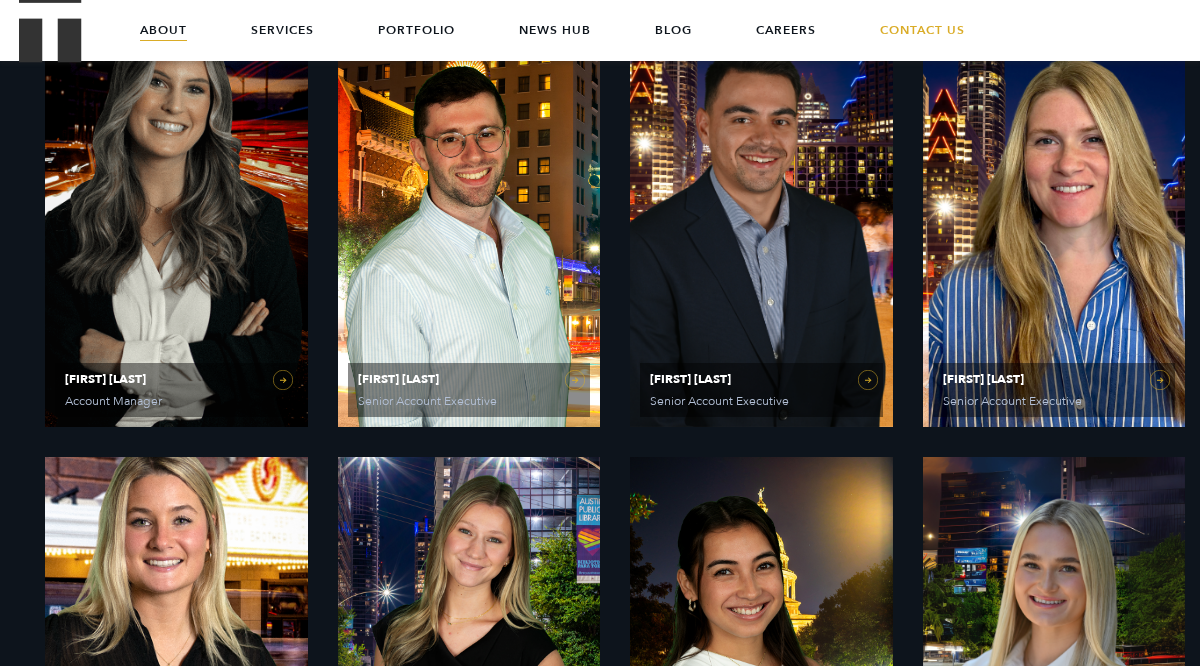 scroll, scrollTop: 1860, scrollLeft: 0, axis: vertical 